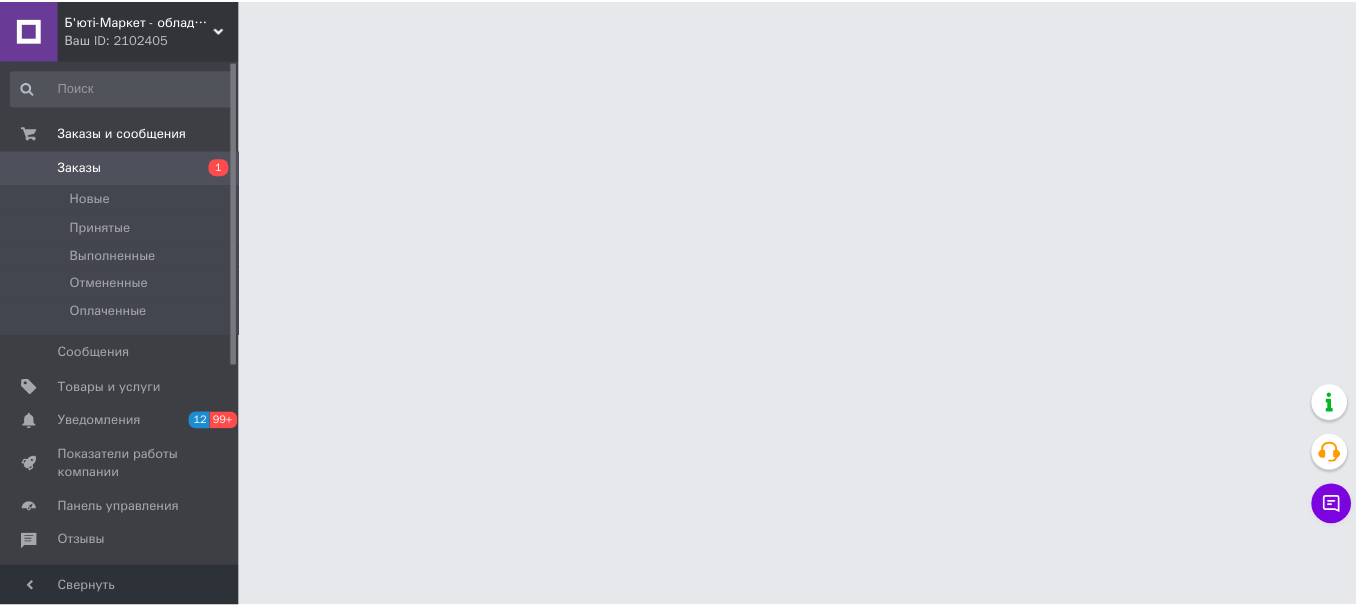 scroll, scrollTop: 0, scrollLeft: 0, axis: both 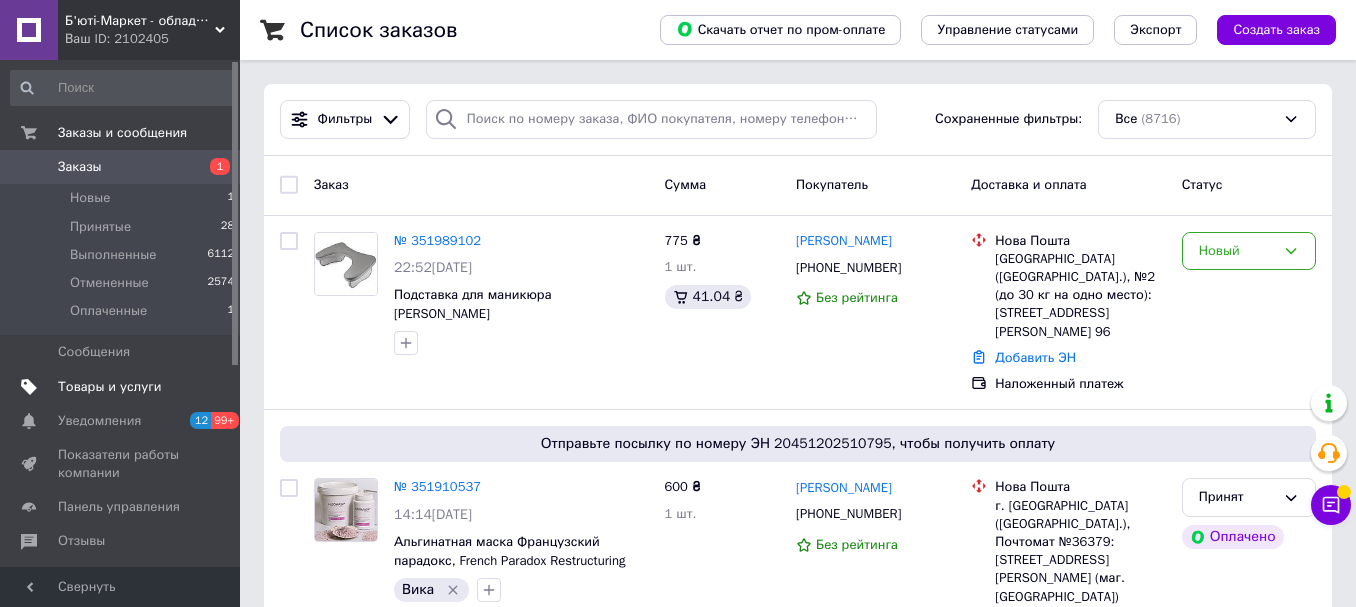 click on "Товары и услуги" at bounding box center (110, 387) 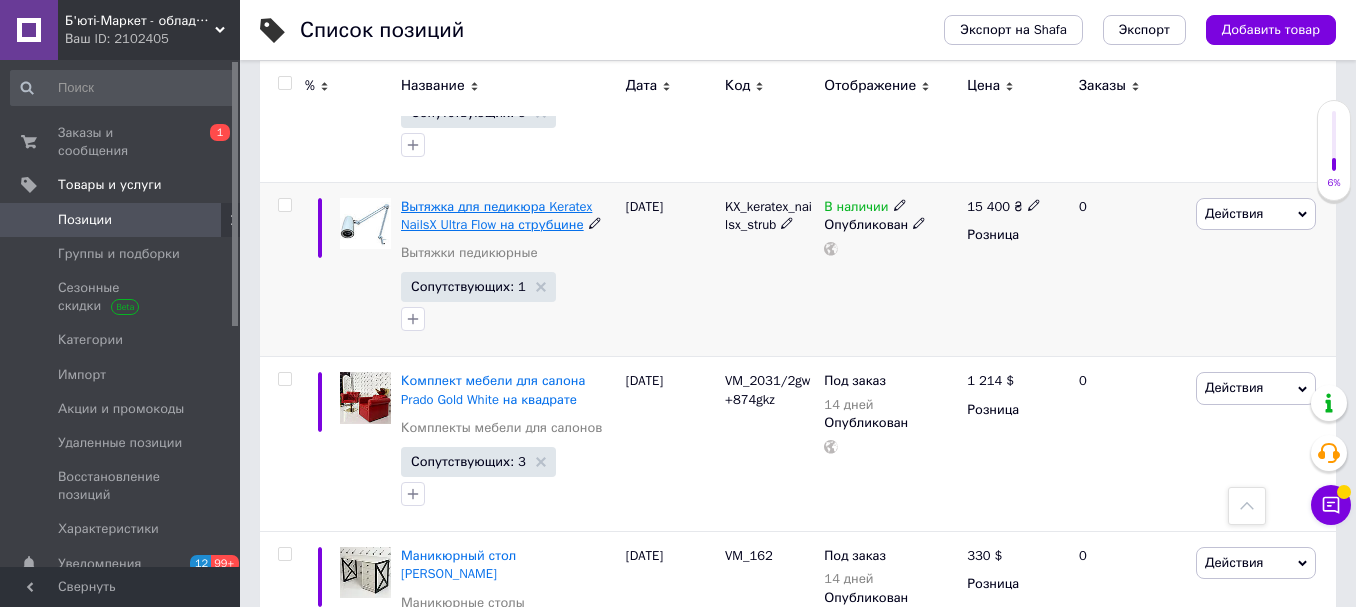 scroll, scrollTop: 1400, scrollLeft: 0, axis: vertical 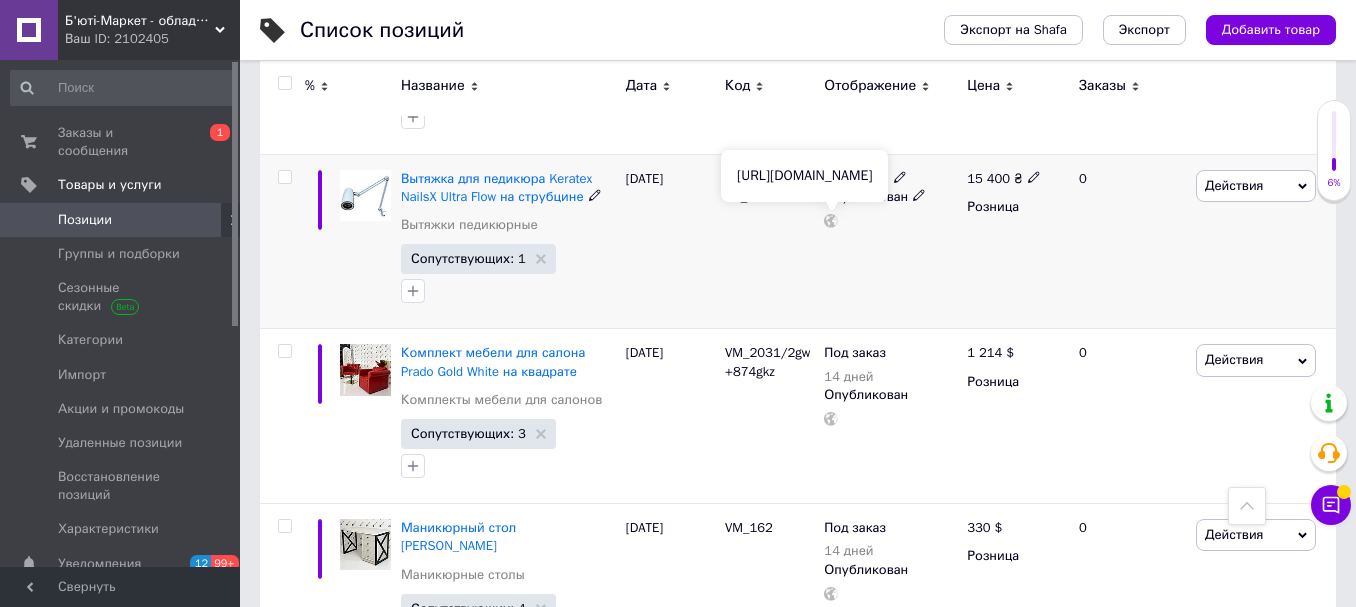 click 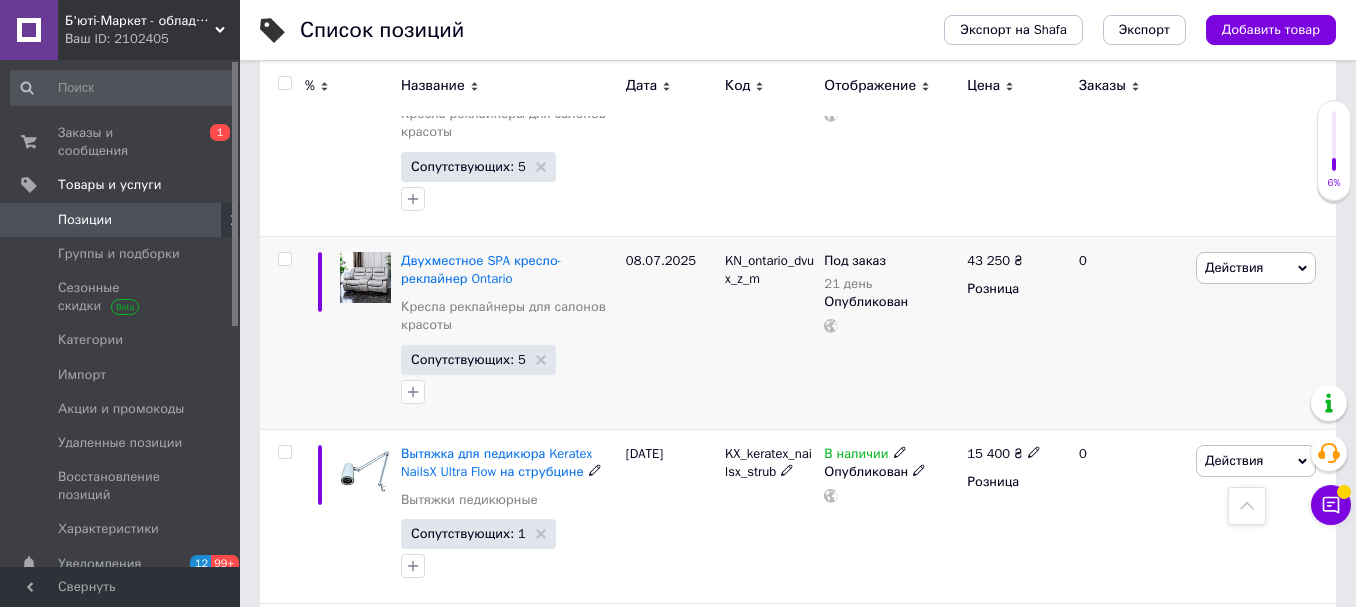 scroll, scrollTop: 1100, scrollLeft: 0, axis: vertical 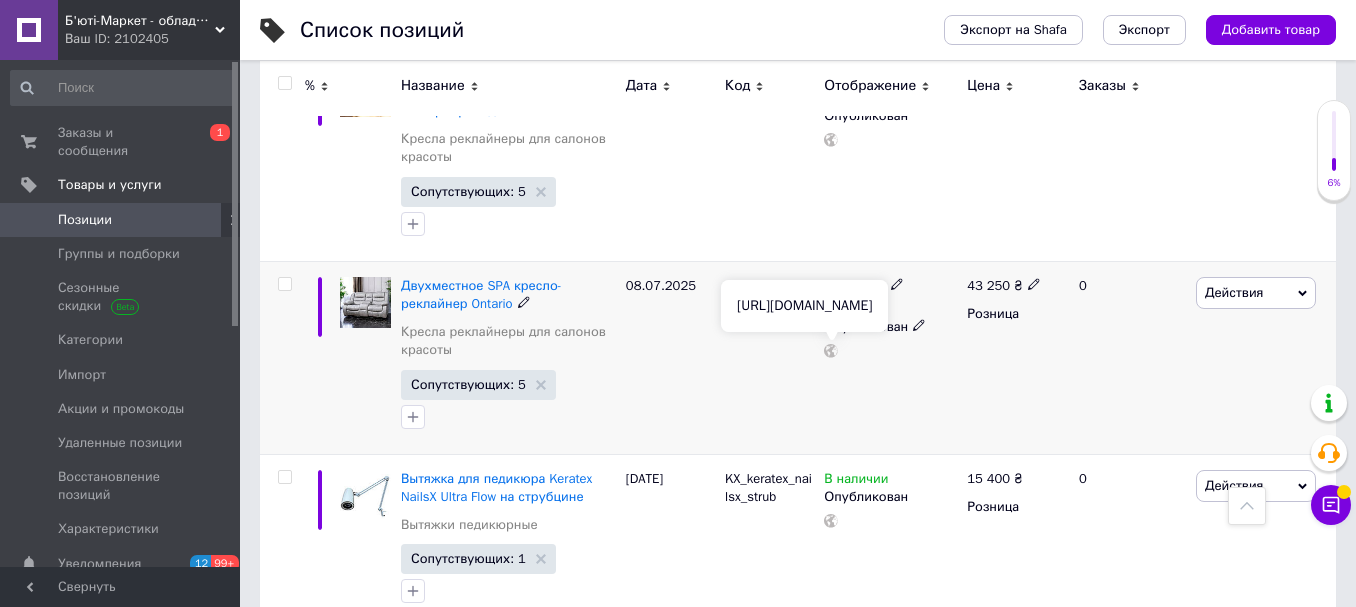 click 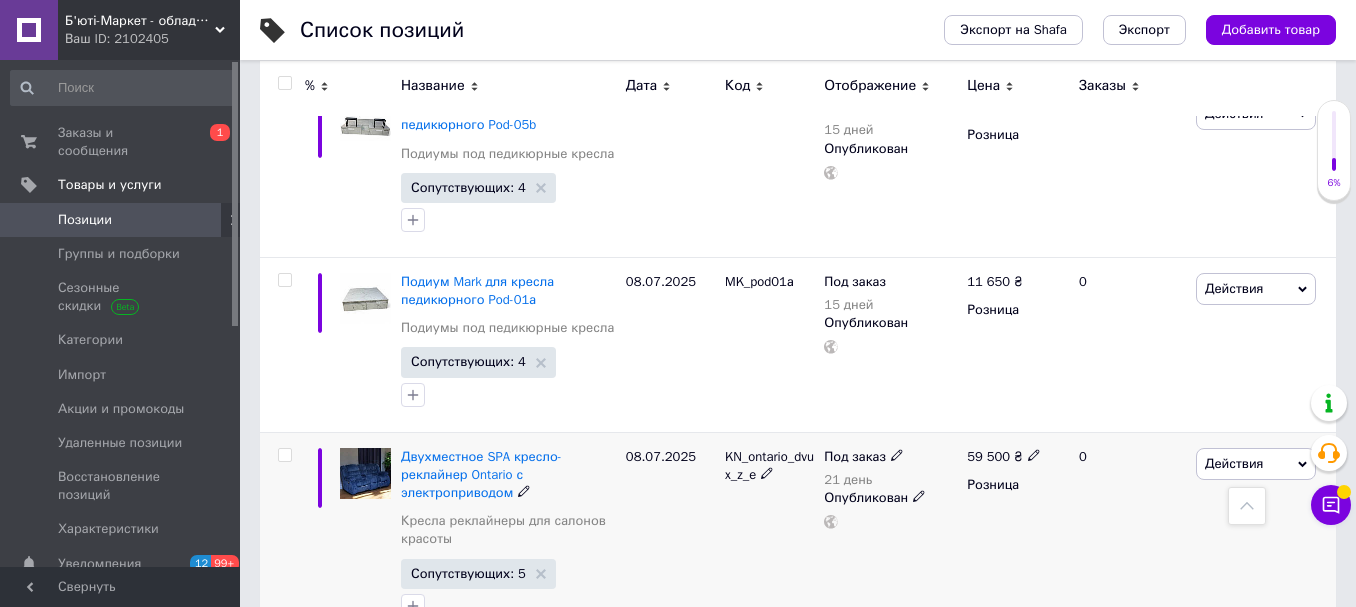 scroll, scrollTop: 700, scrollLeft: 0, axis: vertical 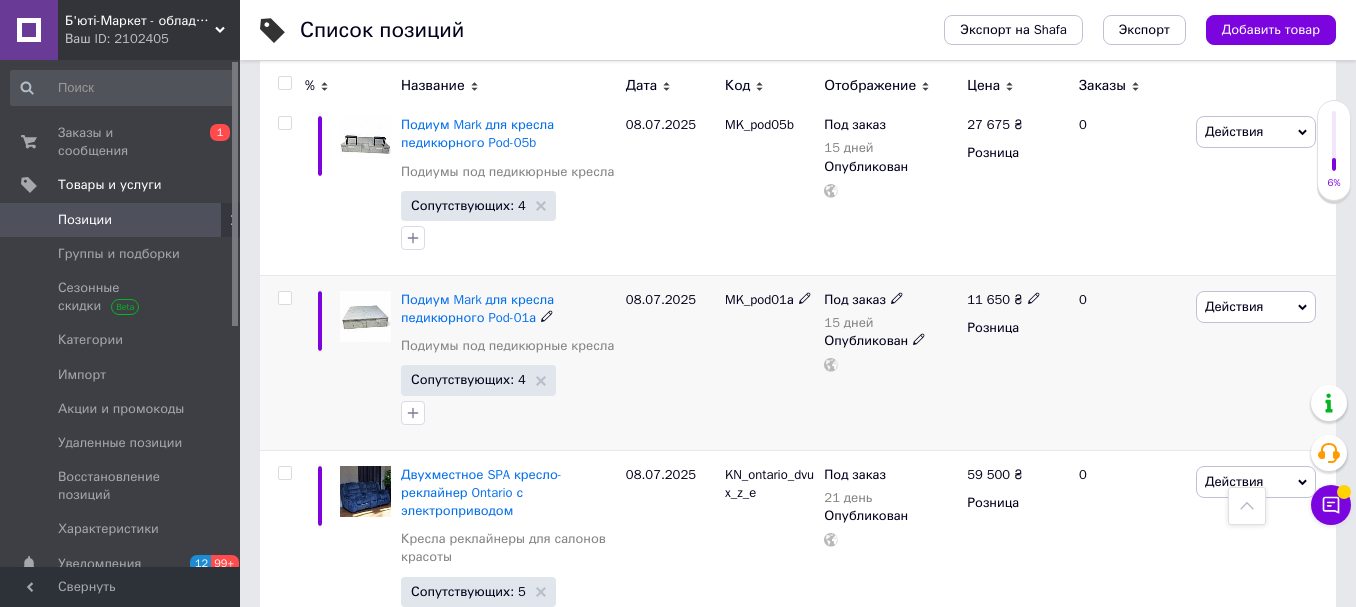 click 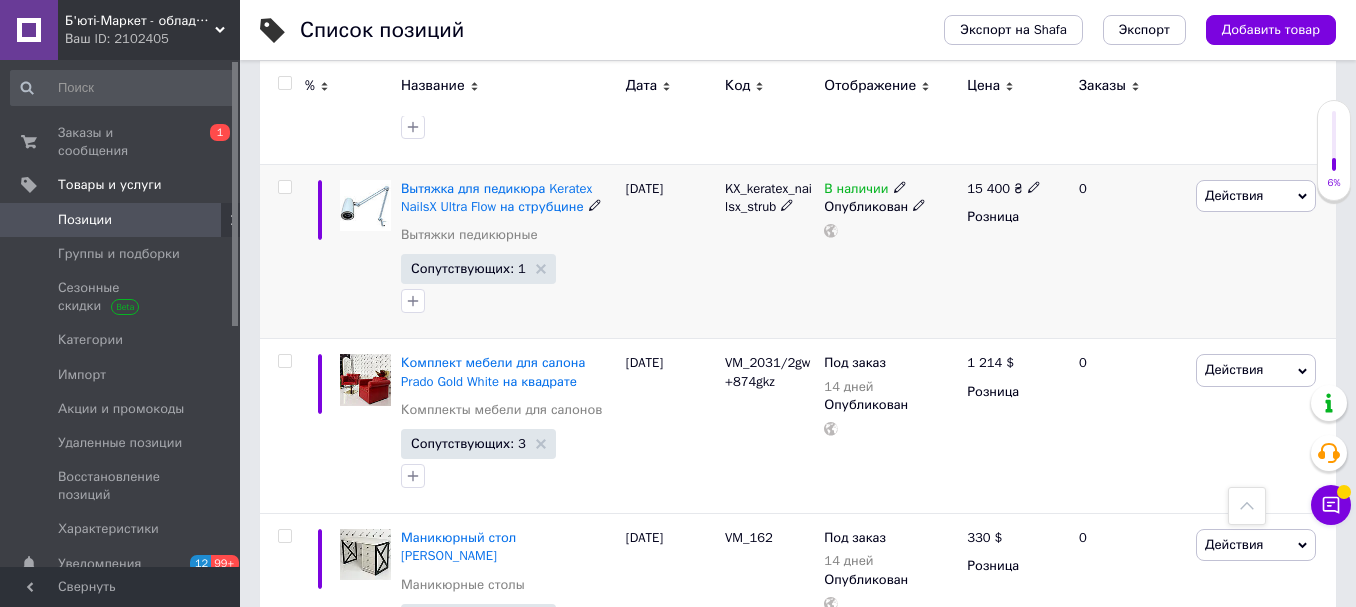 scroll, scrollTop: 1400, scrollLeft: 0, axis: vertical 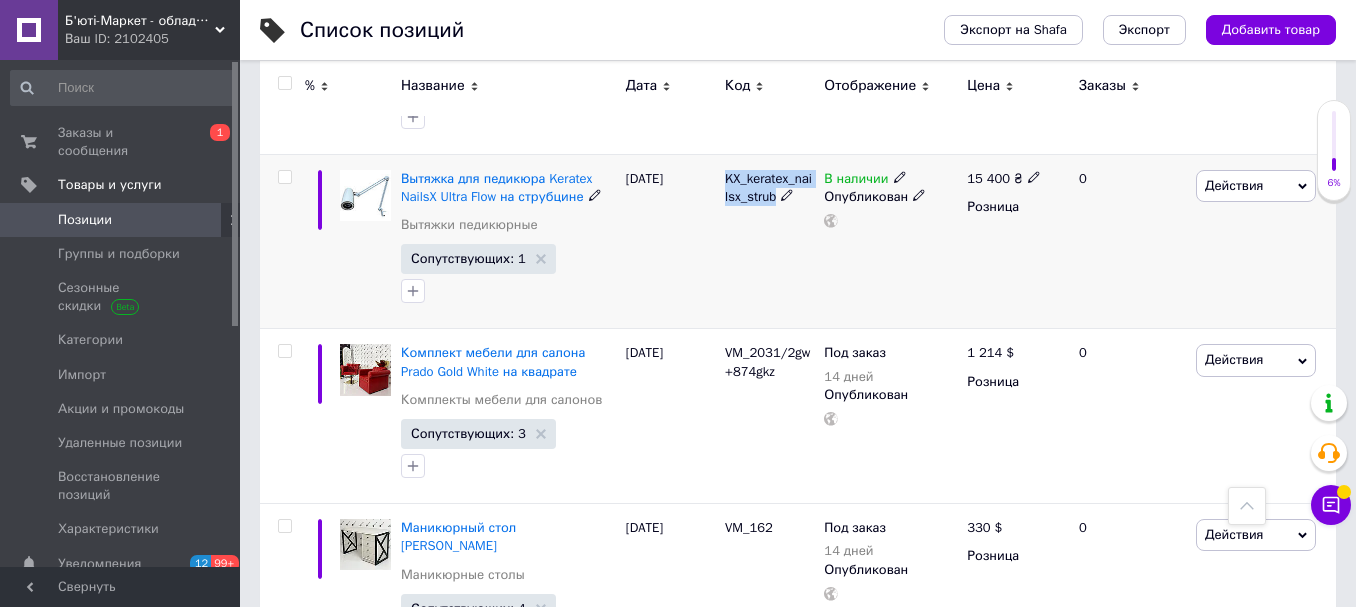 drag, startPoint x: 724, startPoint y: 177, endPoint x: 771, endPoint y: 194, distance: 49.979996 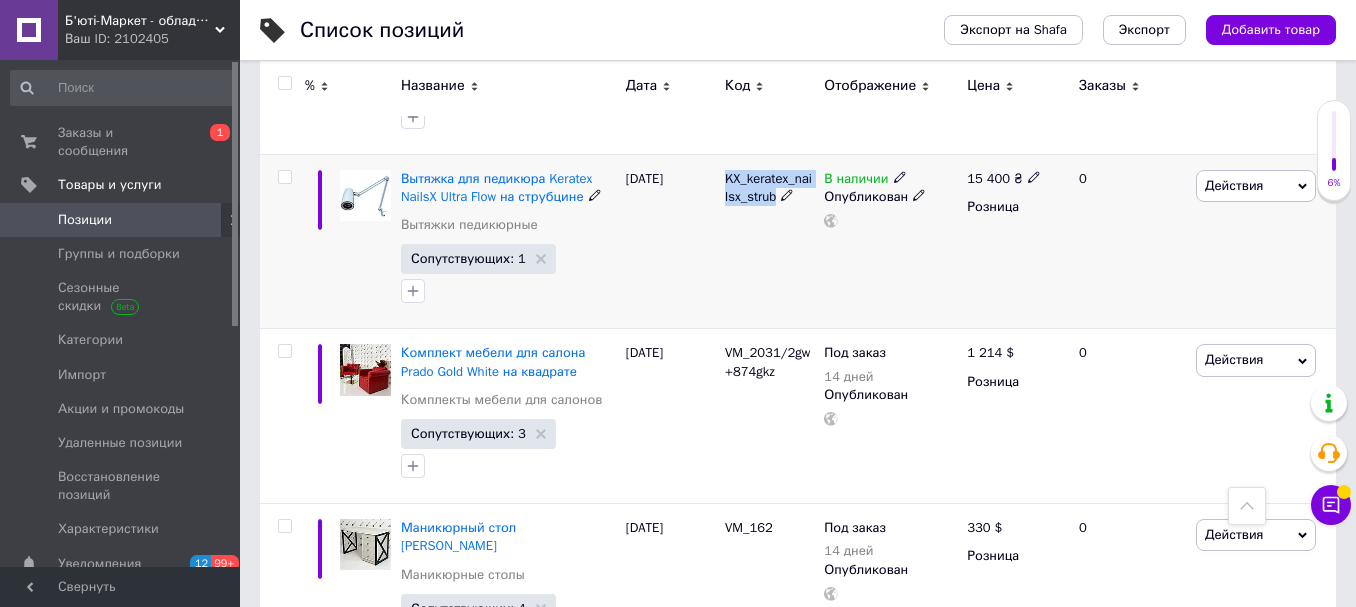 click on "KX_keratex_nailsx_strub" at bounding box center [769, 241] 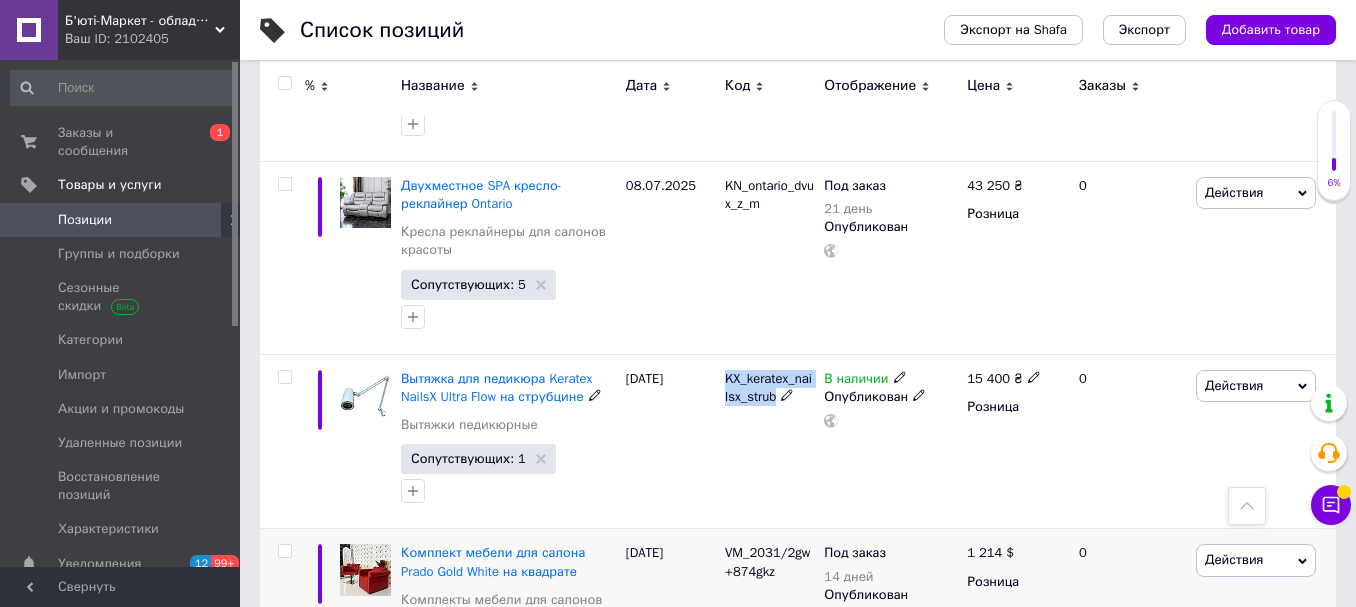 scroll, scrollTop: 1000, scrollLeft: 0, axis: vertical 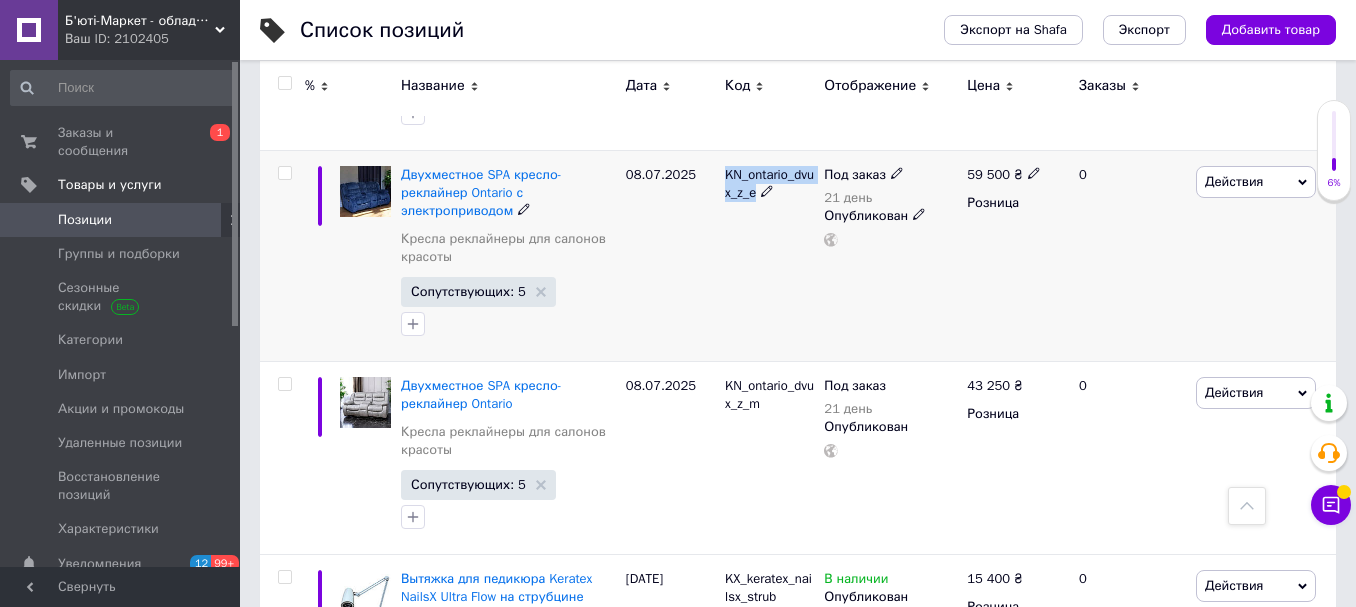 drag, startPoint x: 725, startPoint y: 171, endPoint x: 762, endPoint y: 198, distance: 45.80393 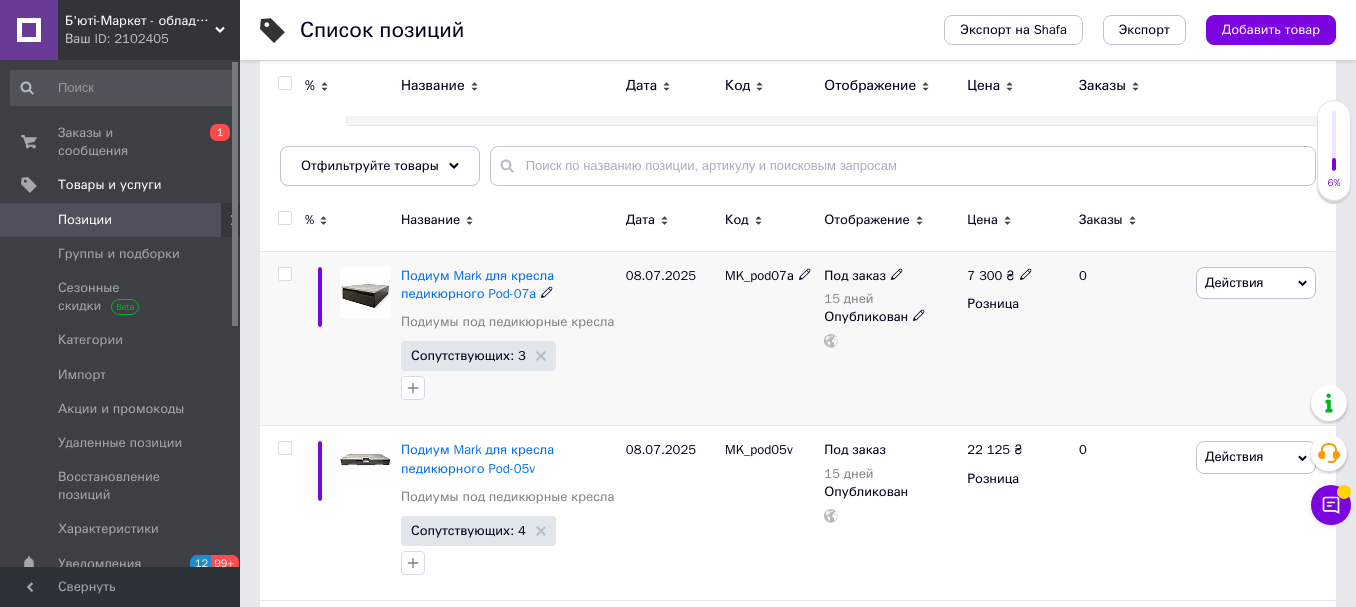 scroll, scrollTop: 100, scrollLeft: 0, axis: vertical 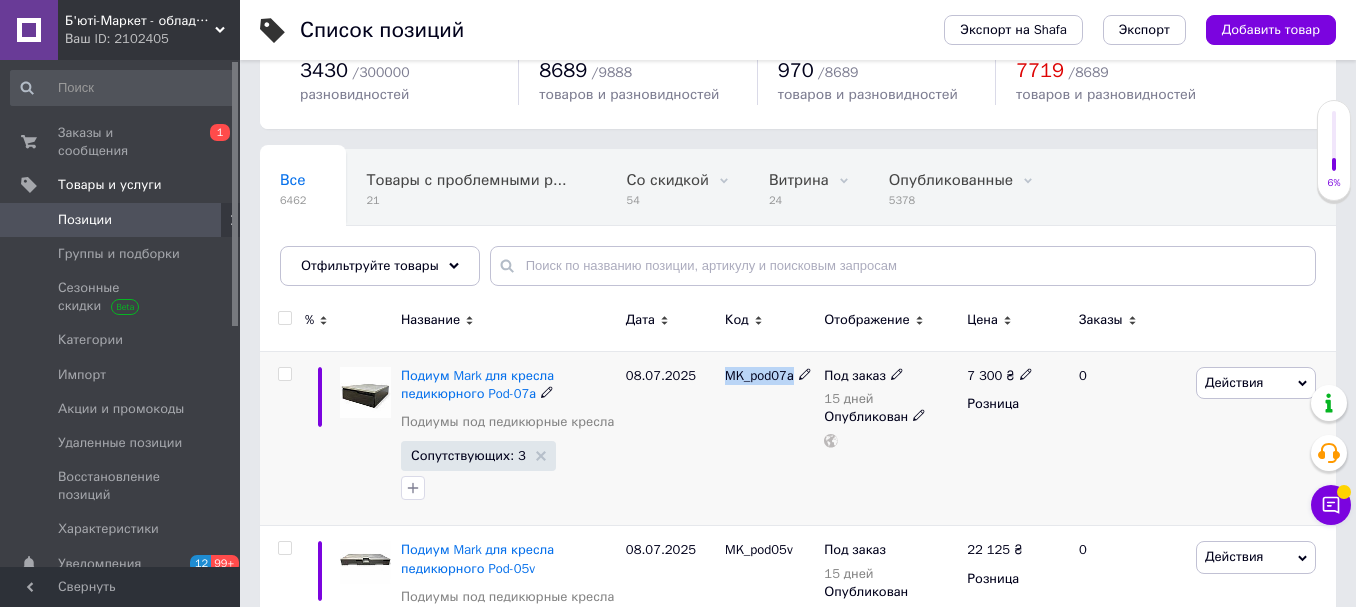 drag, startPoint x: 724, startPoint y: 374, endPoint x: 801, endPoint y: 384, distance: 77.64664 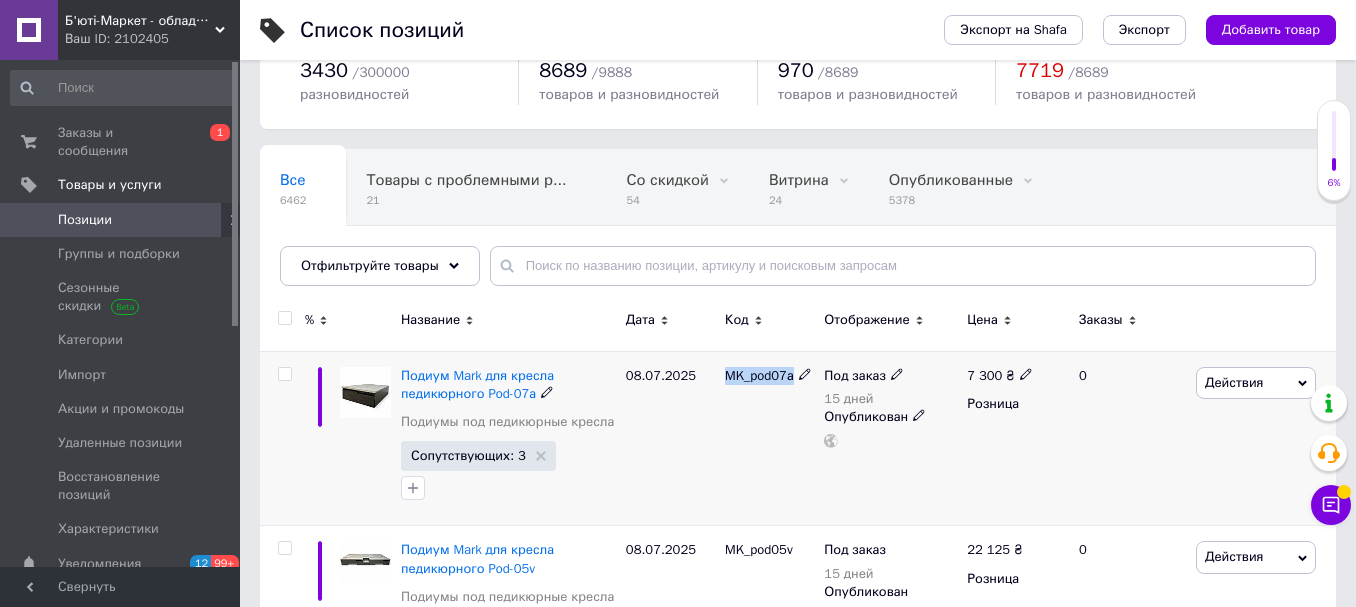 copy on "MK_pod07а" 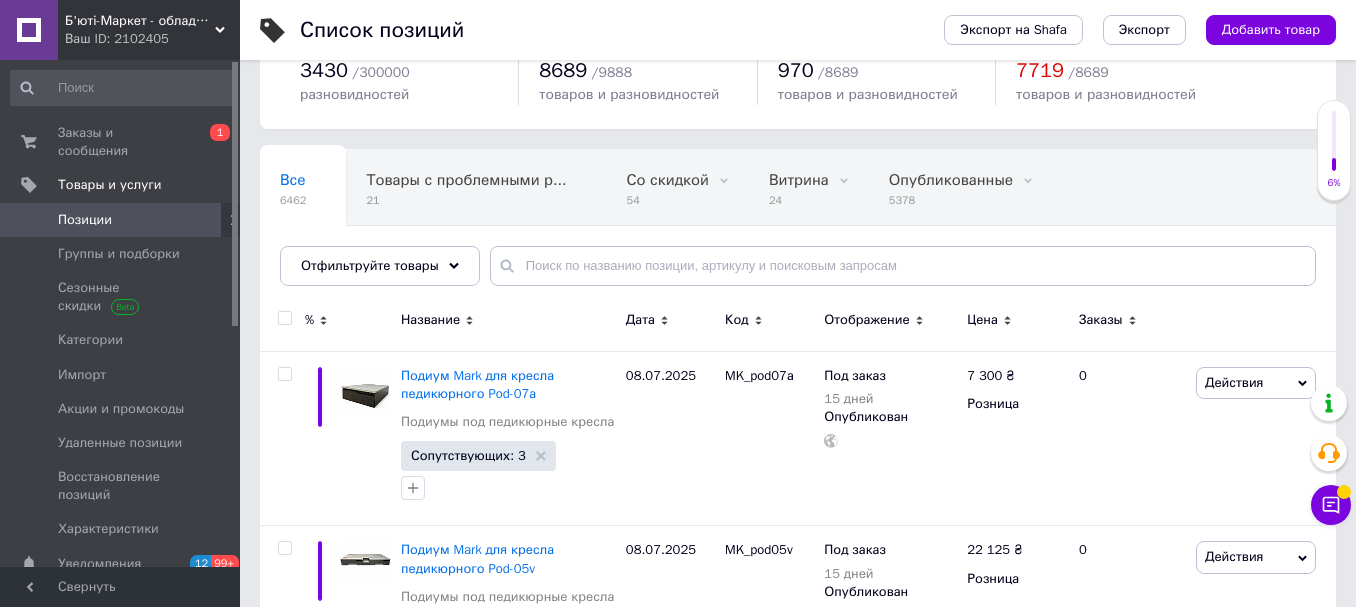 click on "Б'юті-Маркет - обладнання для салонів краси" at bounding box center [140, 21] 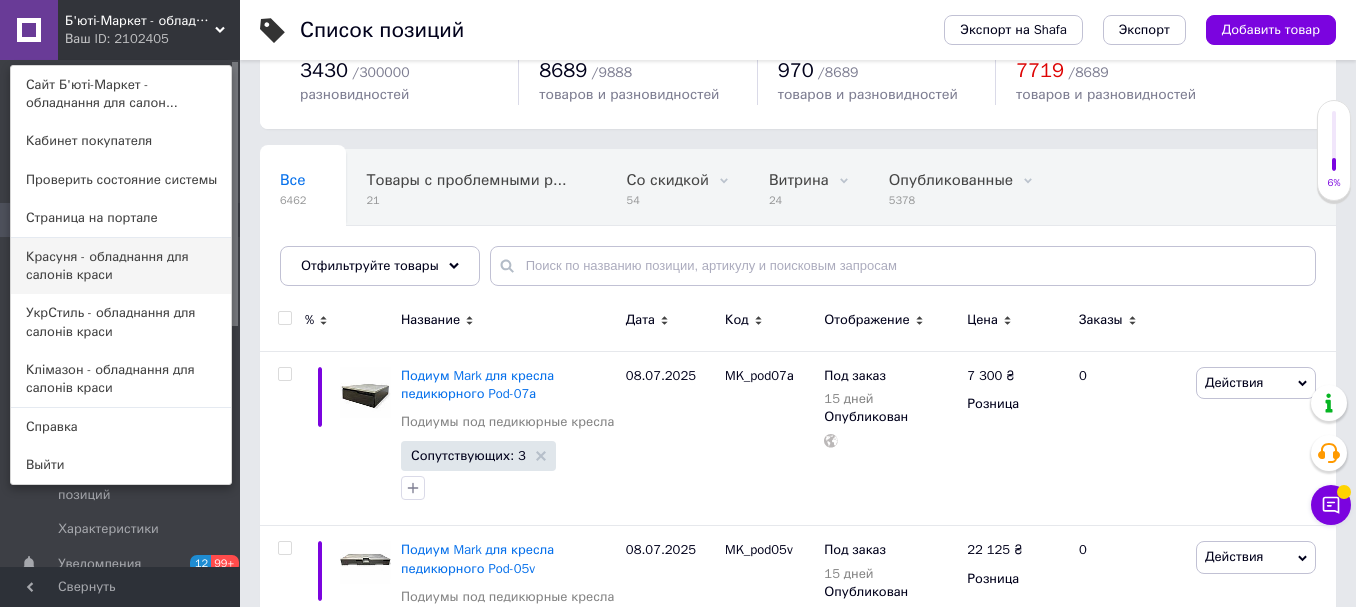 click on "Красуня - обладнання для салонів краси" at bounding box center [121, 266] 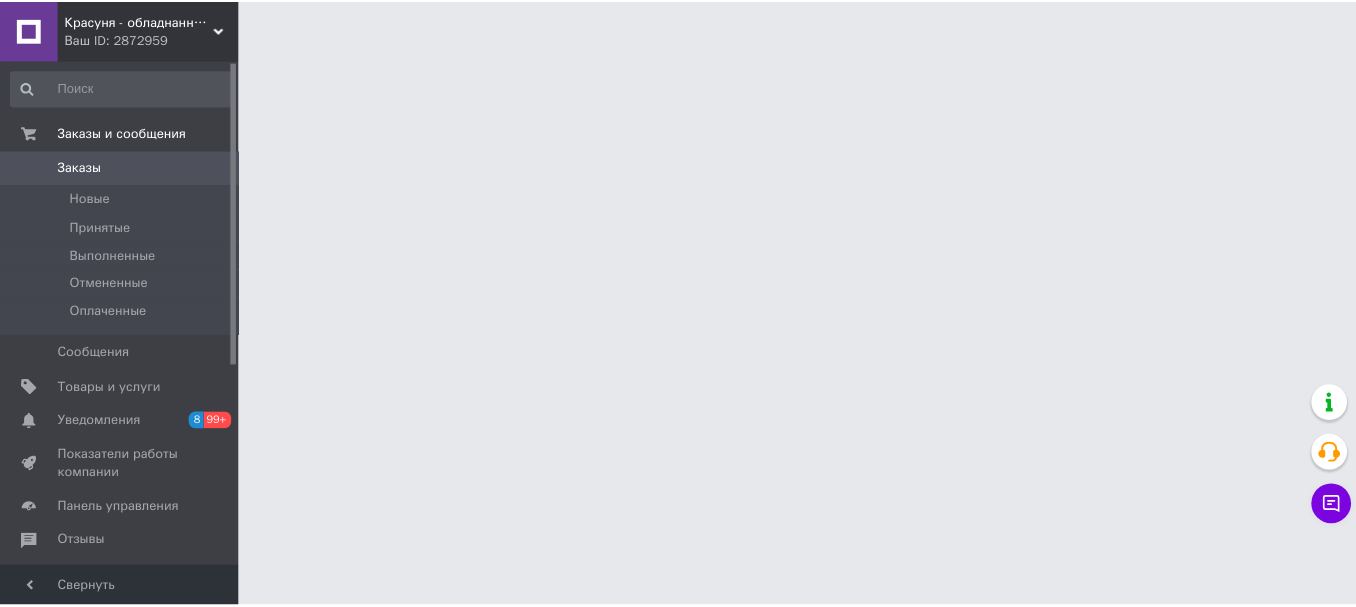 scroll, scrollTop: 0, scrollLeft: 0, axis: both 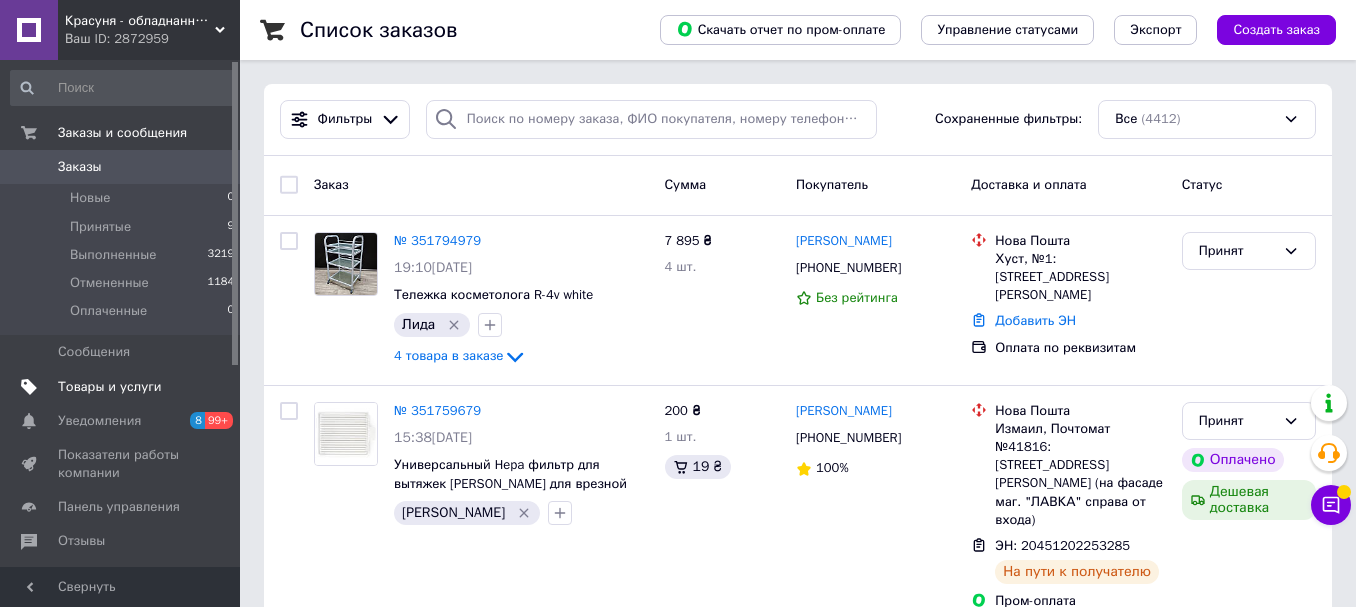 click on "Товары и услуги" at bounding box center (110, 387) 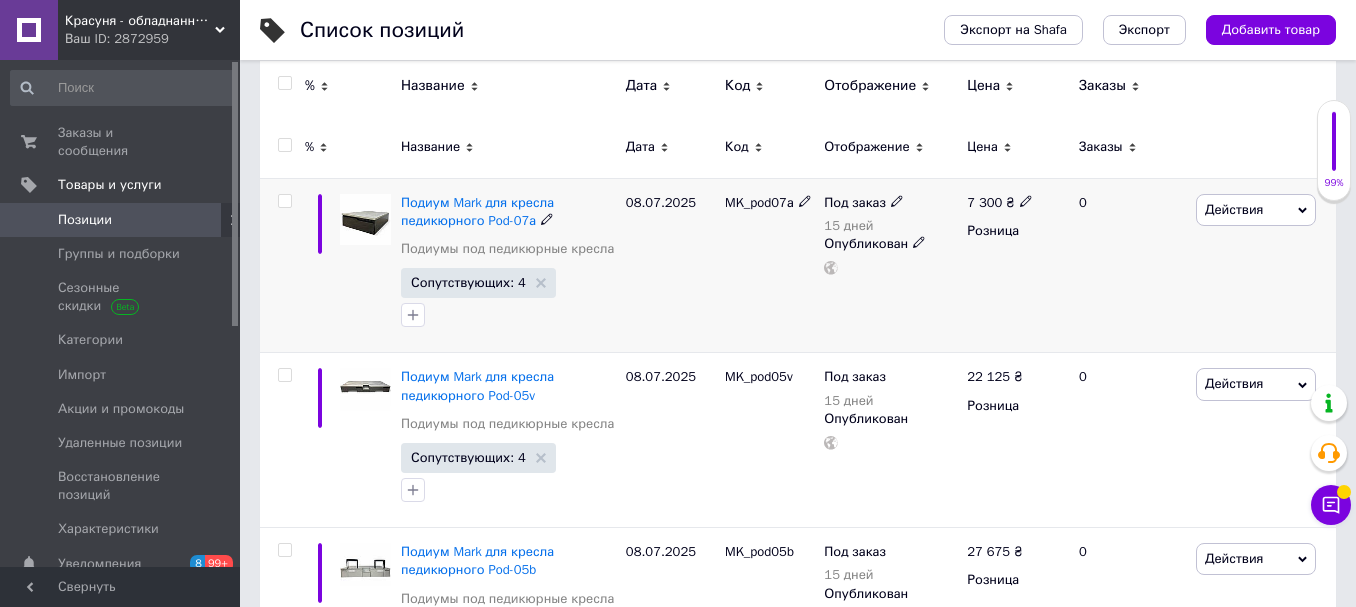 scroll, scrollTop: 400, scrollLeft: 0, axis: vertical 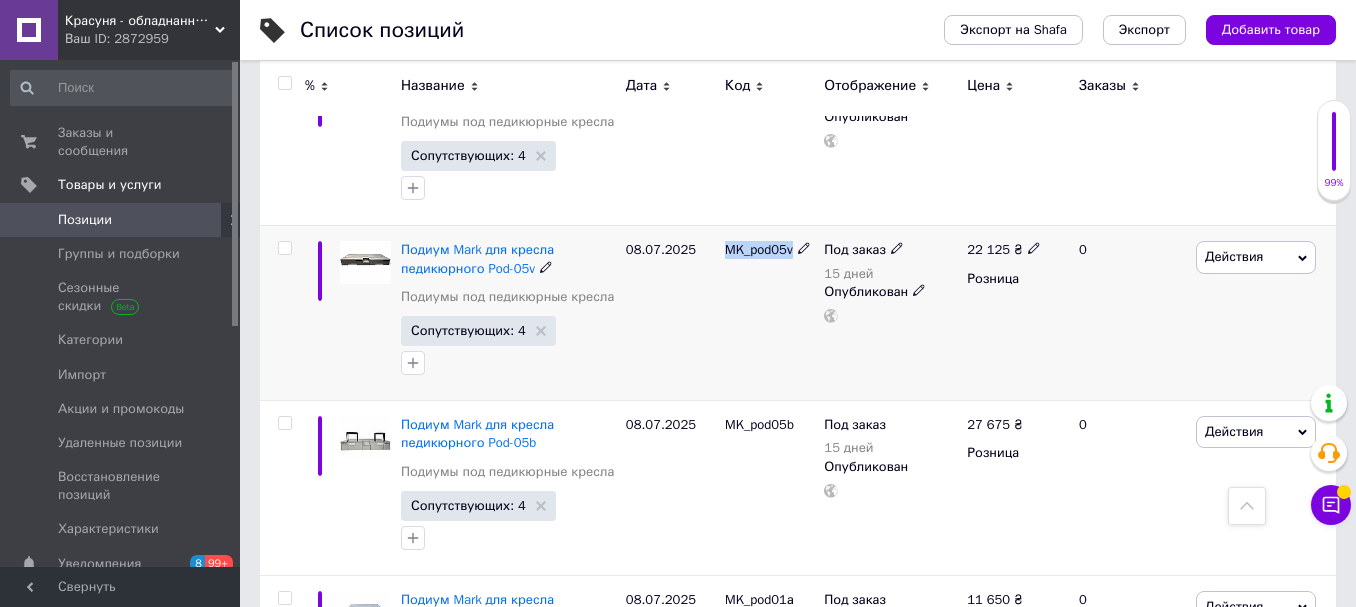 drag, startPoint x: 727, startPoint y: 250, endPoint x: 792, endPoint y: 255, distance: 65.192024 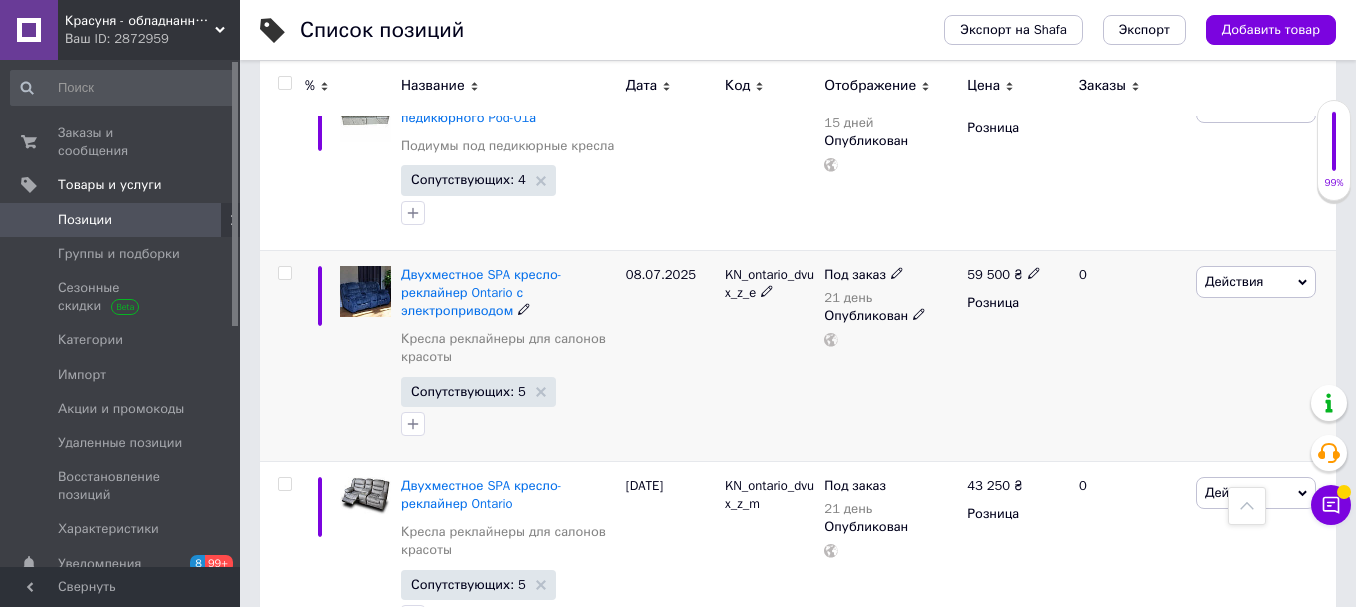 scroll, scrollTop: 1200, scrollLeft: 0, axis: vertical 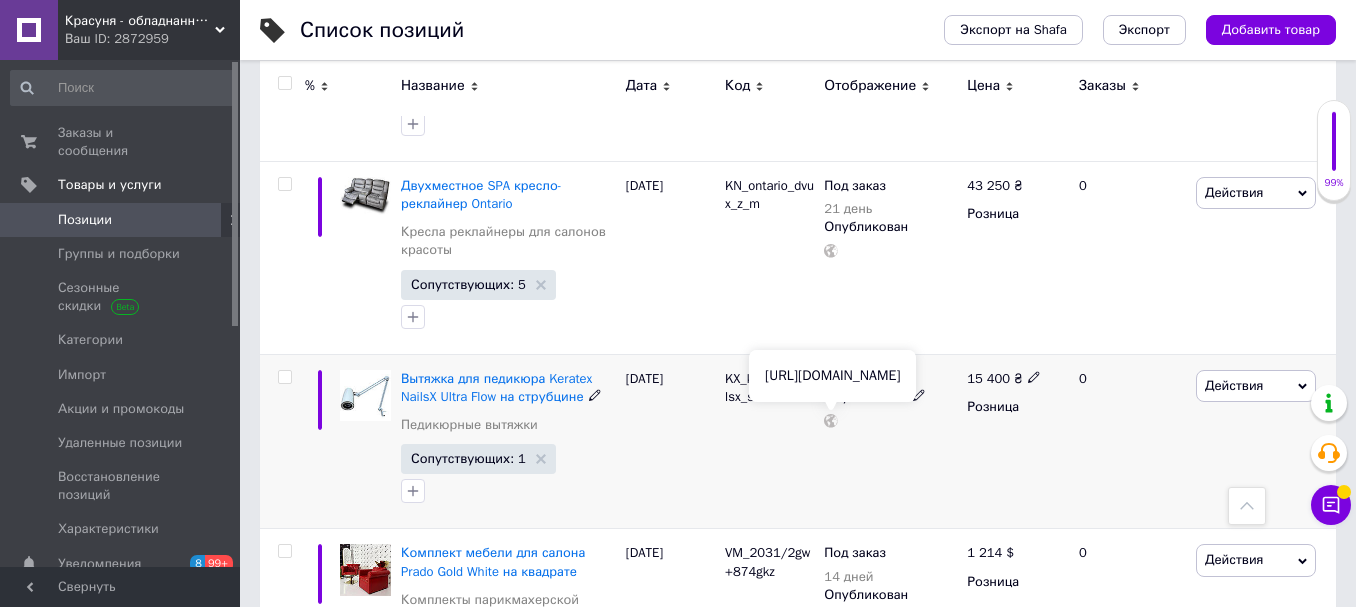 click 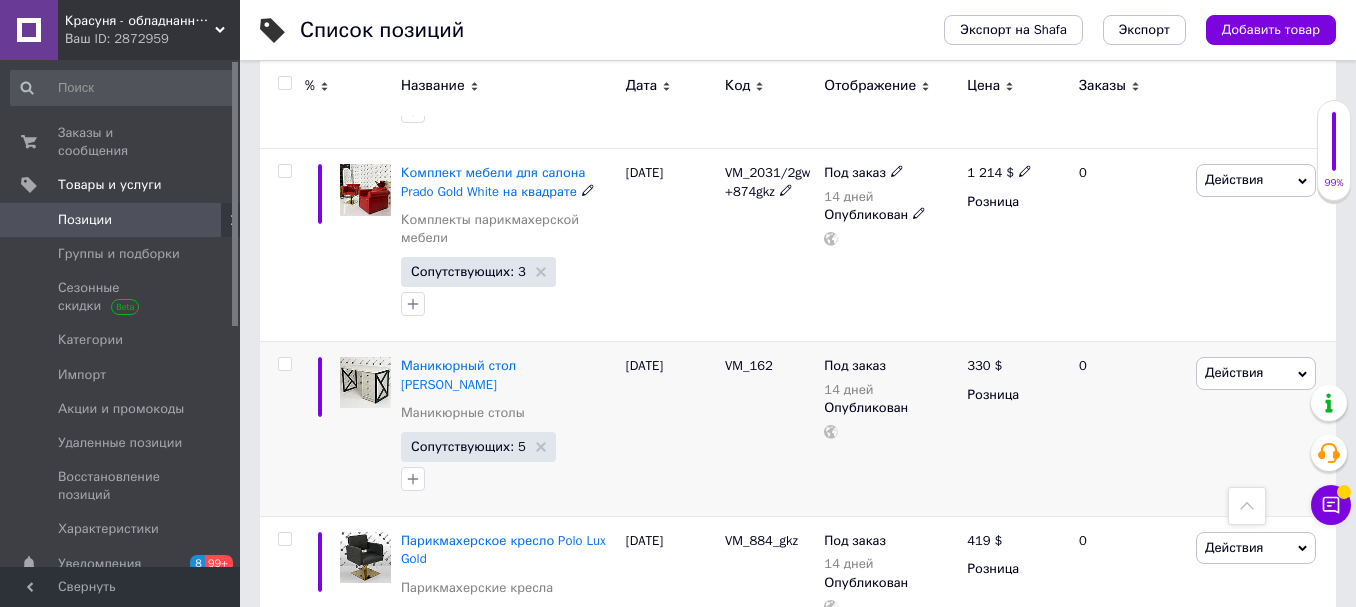 scroll, scrollTop: 1700, scrollLeft: 0, axis: vertical 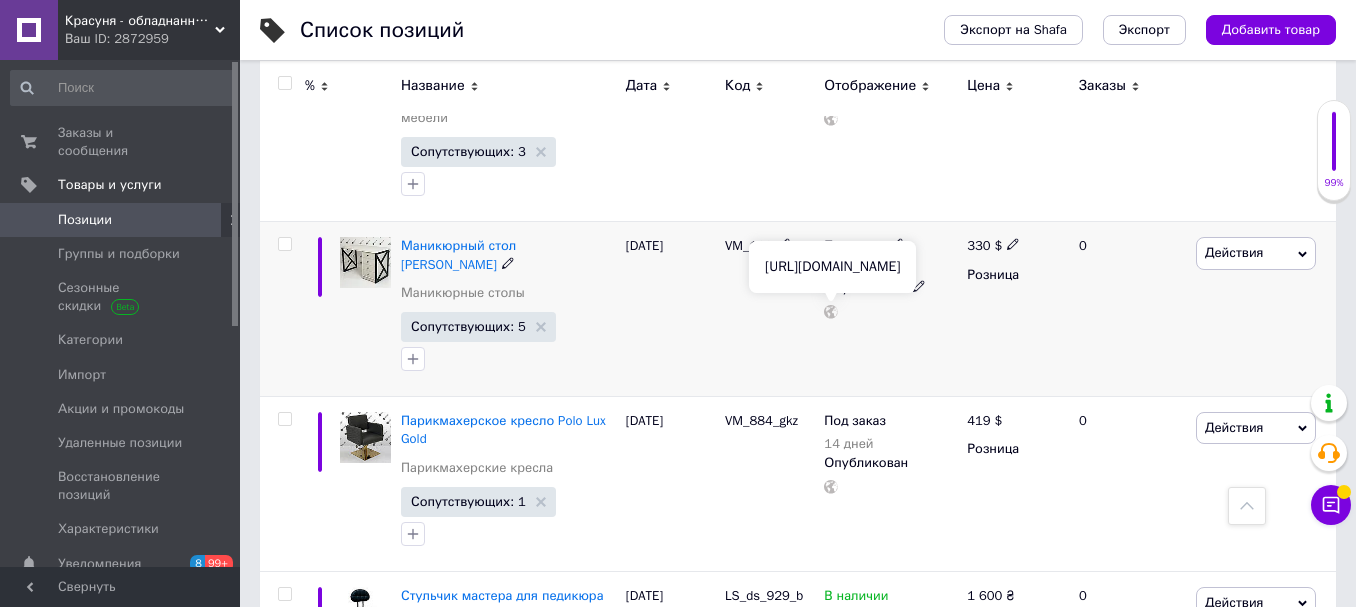 click 